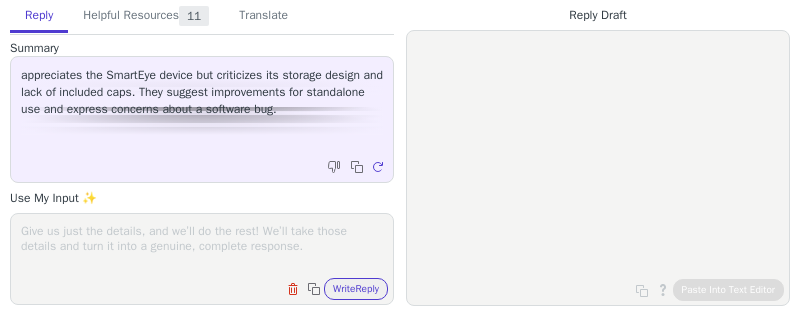 scroll, scrollTop: 0, scrollLeft: 0, axis: both 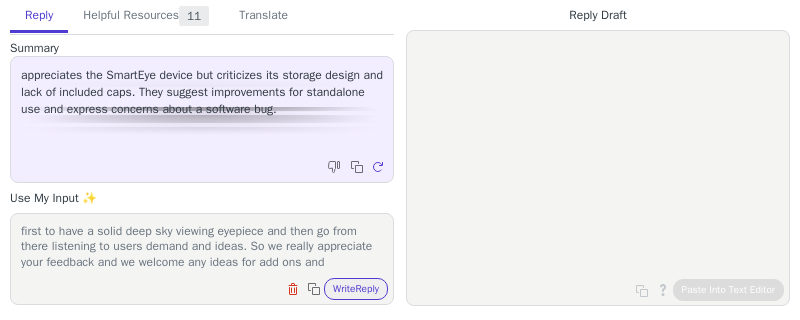 click on "SmartEye has an active team that develops and adds new features. Planetary and solar modes are in the make process. We wanted at first to have a solid deep sky viewing eyepiece and then go from there listening to users demand and ideas. So we really appreciate your feedback and we welcome any ideas for add ons and improvements." at bounding box center [202, 246] 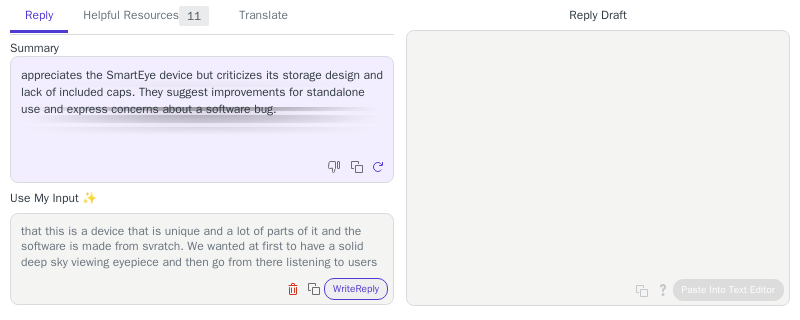 click on "SmartEye has an active team that develops and adds new features. Planetary and solar modes are in the make process. Don't forget that this is a device that is unique and a lot of parts of it and the software is made from svratch. We wanted at first to have a solid deep sky viewing eyepiece and then go from there listening to users demand and ideas. So we really appreciate your feedback and we welcome any ideas for add ons and improvements." at bounding box center [202, 246] 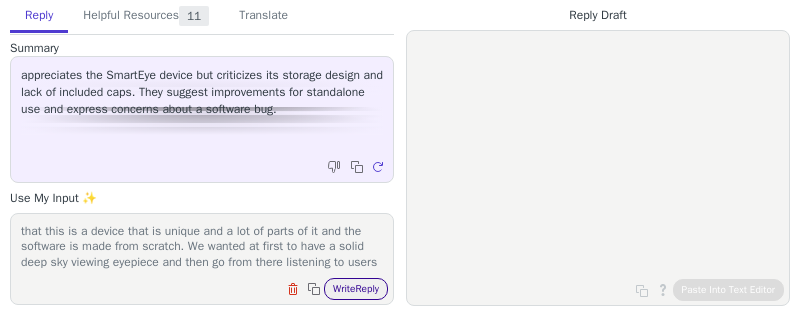 type on "SmartEye has an active team that develops and adds new features. Planetary and solar modes are in the make process. Don't forget that this is a device that is unique and a lot of parts of it and the software is made from scratch. We wanted at first to have a solid deep sky viewing eyepiece and then go from there listening to users demand and ideas. So we really appreciate your feedback and we welcome any ideas for add ons and improvements." 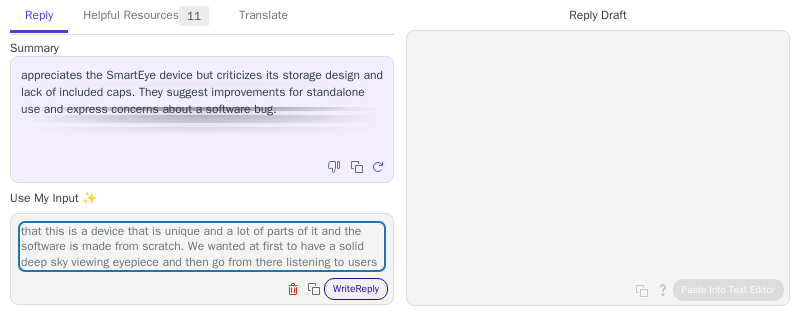 click on "Write  Reply" at bounding box center [356, 289] 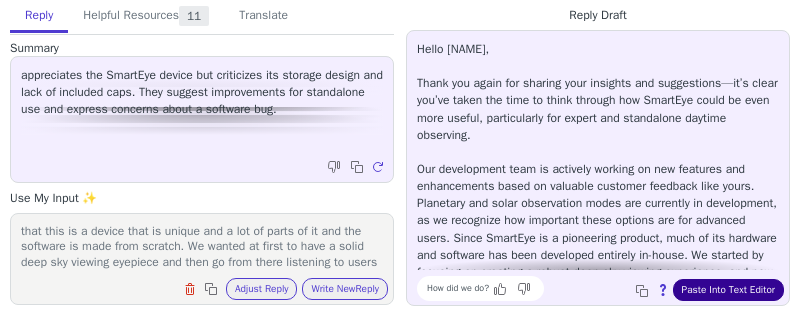 click on "Paste Into Text Editor" at bounding box center [728, 290] 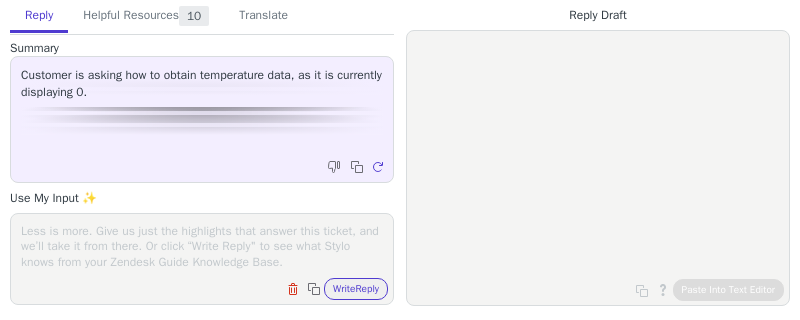 scroll, scrollTop: 0, scrollLeft: 0, axis: both 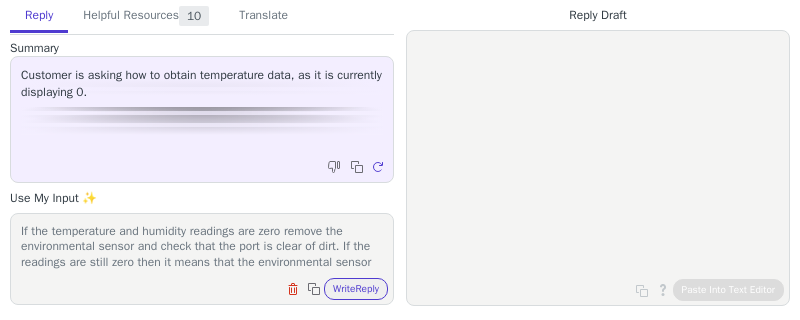 click on "If the temperature and humidity readings are zero remove the environmental sensor and check that the port is clear of dirt. If the readings are still zero then it means that the environmental sensor is damaged and needs replacement" at bounding box center [202, 246] 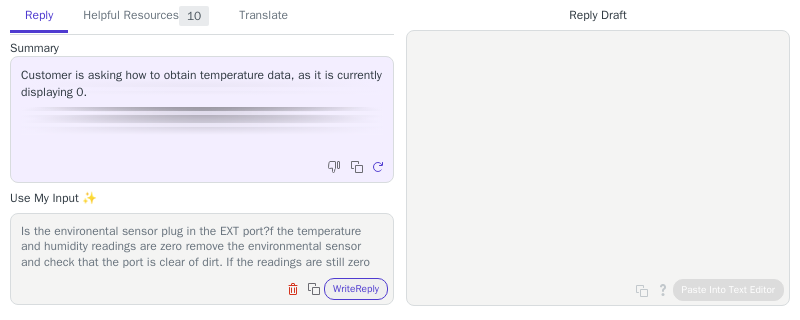 click on "Is the environental sensor plug in the EXT port?f the temperature and humidity readings are zero remove the environmental sensor and check that the port is clear of dirt. If the readings are still zero then it means that the environmental sensor is damaged and needs replacement" at bounding box center (202, 246) 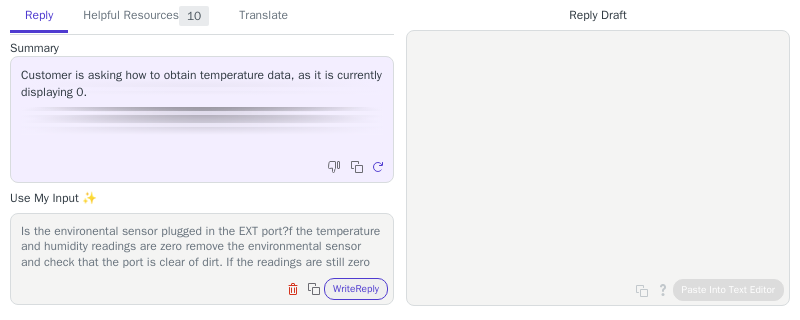 click on "Is the environental sensor plugged in the EXT port?f the temperature and humidity readings are zero remove the environmental sensor and check that the port is clear of dirt. If the readings are still zero then it means that the environmental sensor is damaged and needs replacement" at bounding box center (202, 246) 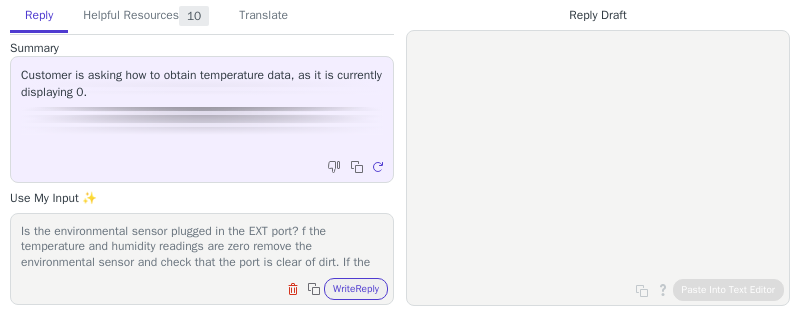 click on "Is the environmental sensor plugged in the EXT port? f the temperature and humidity readings are zero remove the environmental sensor and check that the port is clear of dirt. If the readings are still zero then it means that the environmental sensor is damaged and needs replacement" at bounding box center [202, 246] 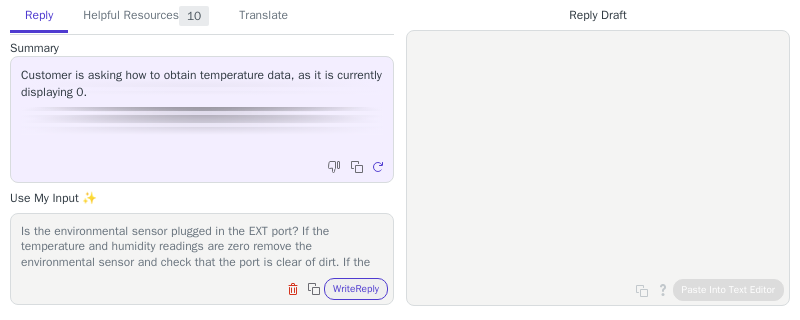 click on "Is the environmental sensor plugged in the EXT port? If the temperature and humidity readings are zero remove the environmental sensor and check that the port is clear of dirt. If the readings are still zero then it means that the environmental sensor is damaged and needs replacement" at bounding box center [202, 246] 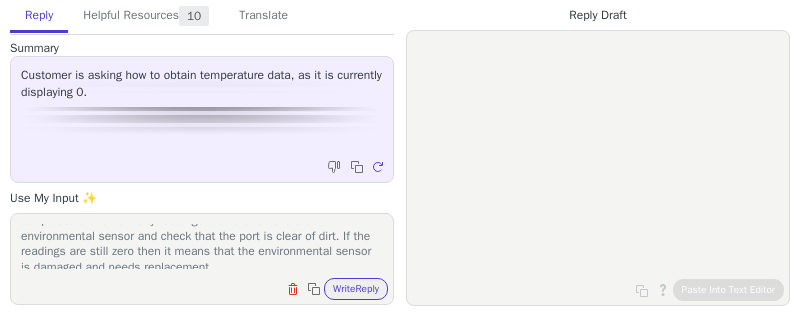 scroll, scrollTop: 32, scrollLeft: 0, axis: vertical 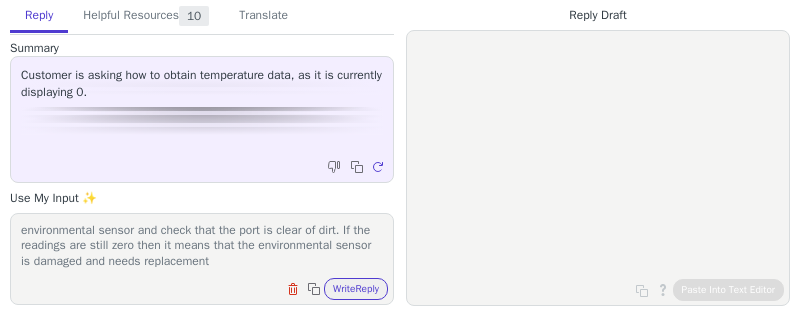 click on "Is the environmental sensor plugged in the EXT port? If yes and the temperature and humidity readings are zero remove the environmental sensor and check that the port is clear of dirt. If the readings are still zero then it means that the environmental sensor is damaged and needs replacement" at bounding box center (202, 246) 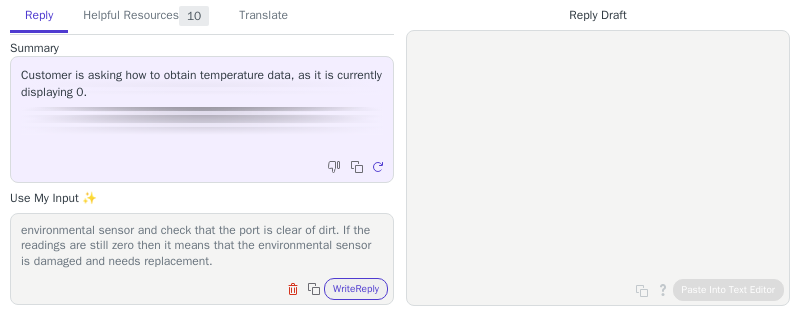 scroll, scrollTop: 0, scrollLeft: 0, axis: both 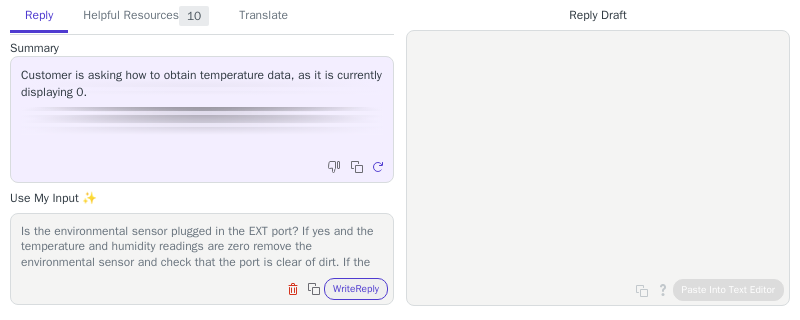 click on "Is the environmental sensor plugged in the EXT port? If yes and the temperature and humidity readings are zero remove the environmental sensor and check that the port is clear of dirt. If the readings are still zero then it means that the environmental sensor is damaged and needs replacement." at bounding box center [202, 246] 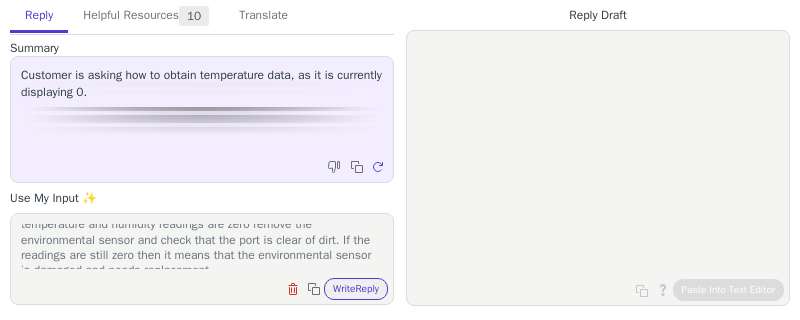 scroll, scrollTop: 63, scrollLeft: 0, axis: vertical 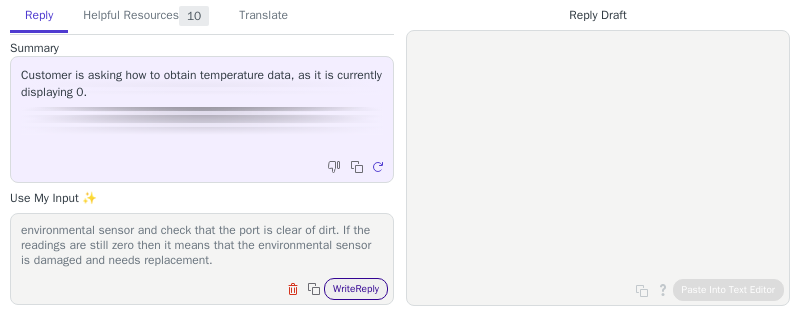 type on "Do you mean the readings in the Unity platform Dashboard or on a exterenal software?
Is the environmental sensor plugged in the EXT port? If yes and the temperature and humidity readings are zero remove the environmental sensor and check that the port is clear of dirt. If the readings are still zero then it means that the environmental sensor is damaged and needs replacement." 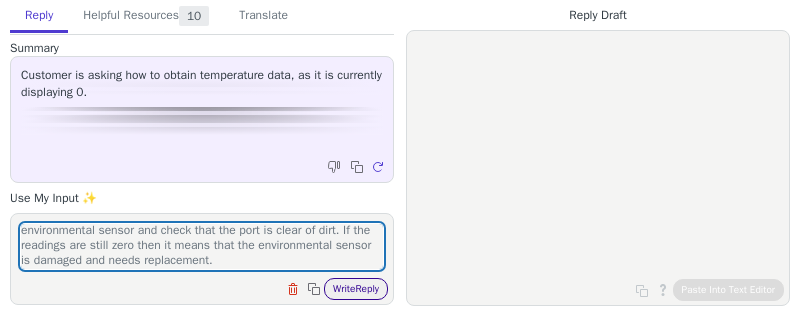 click on "Write  Reply" at bounding box center (356, 289) 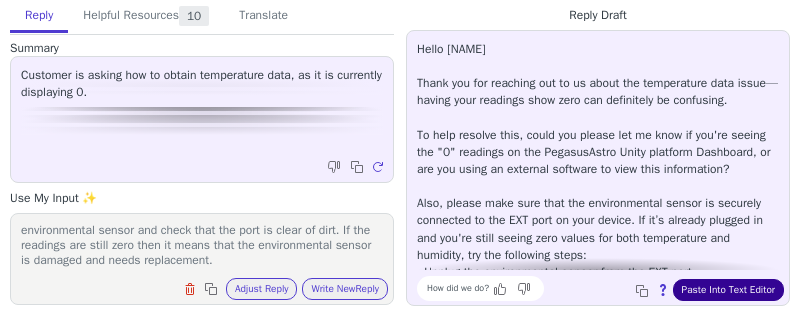 click on "Paste Into Text Editor" at bounding box center (728, 290) 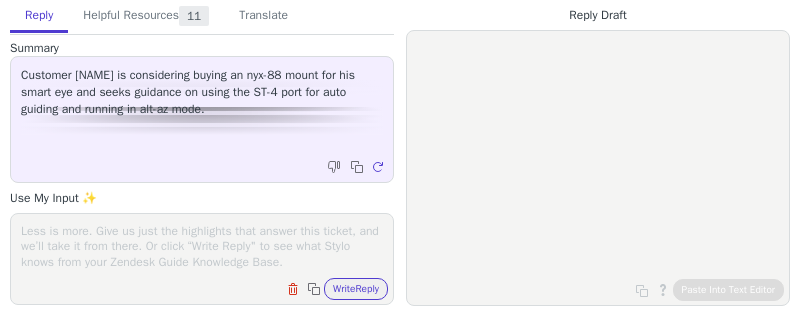scroll, scrollTop: 0, scrollLeft: 0, axis: both 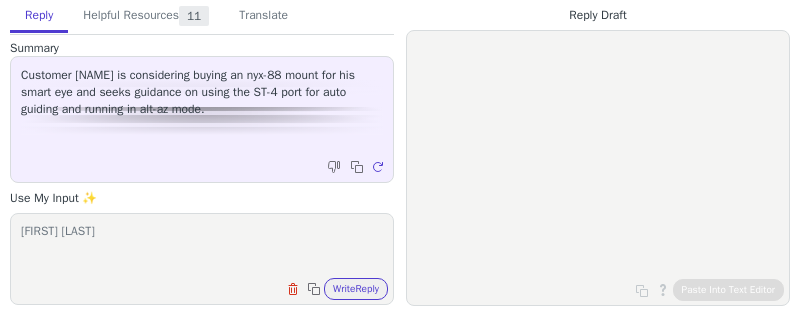 drag, startPoint x: 20, startPoint y: 256, endPoint x: 257, endPoint y: 264, distance: 237.13498 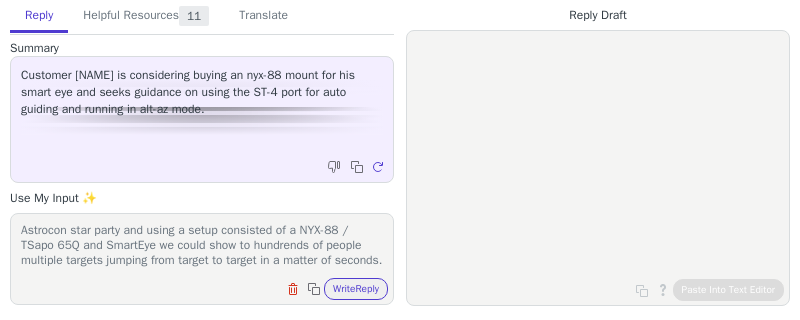 scroll, scrollTop: 202, scrollLeft: 0, axis: vertical 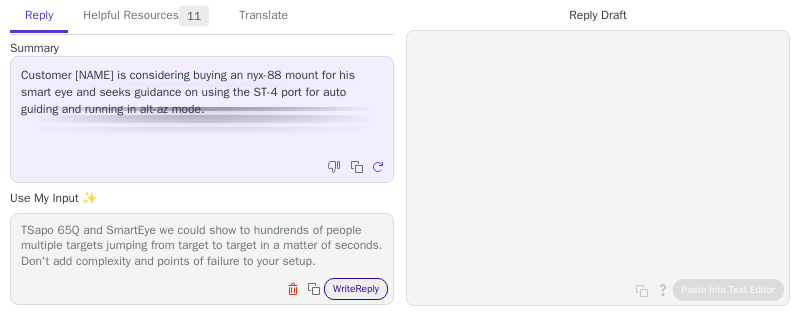 type on "NYX-88 can connect to the SmartEye network. Then both devices are connected to a mobile phone or tablet running SkySafari. All this processes are automated through SkySafari. You setup your equipment the first time and then you just have to power everything and click connect. That easy.
You roughly polar align NYX-88 by eye or using a laser (we are developing a process to polar align through SmartEye) and then you choose a target and send the mount there. SkySafari captures and image, you press plate solve, you promped to add your telescope focal length and after a couple seconds the image is plate solved and you repeat the go to to the target. Last week we were at Astrocon star party and using a setup consisted of a NYX-88 / TSapo 65Q and SmartEye we could show to hundrends of people multiple targets jumping from target to target in a matter of seconds.
Don't add complexity and points of failure to your setup." 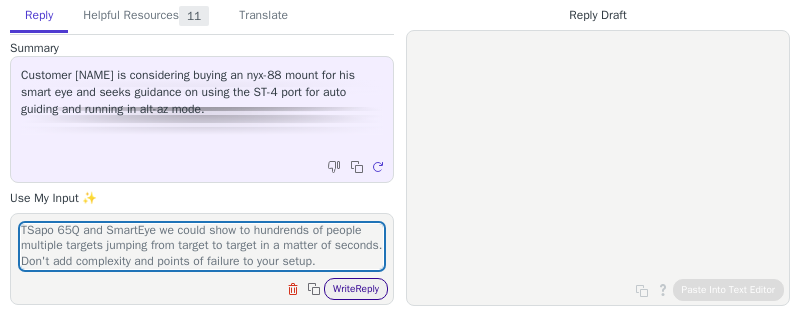click on "Write  Reply" at bounding box center (356, 289) 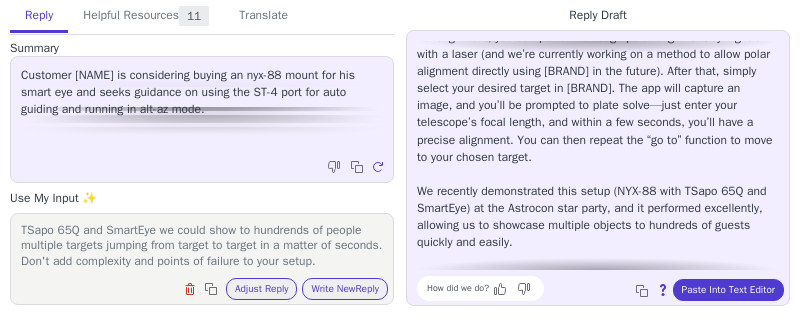 scroll, scrollTop: 220, scrollLeft: 0, axis: vertical 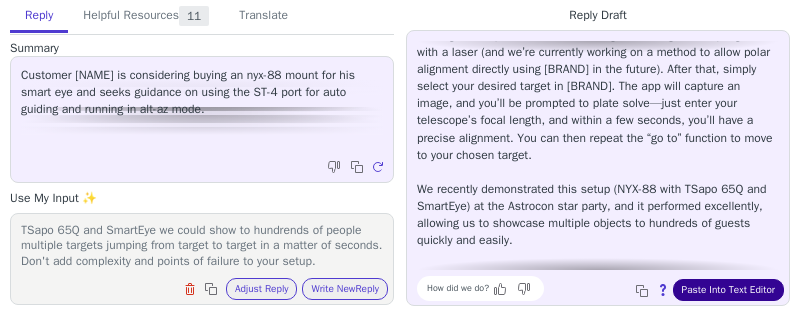 click on "Paste Into Text Editor" at bounding box center (728, 290) 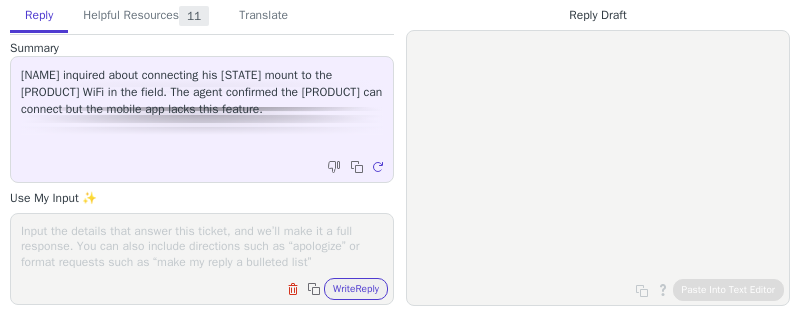 scroll, scrollTop: 0, scrollLeft: 0, axis: both 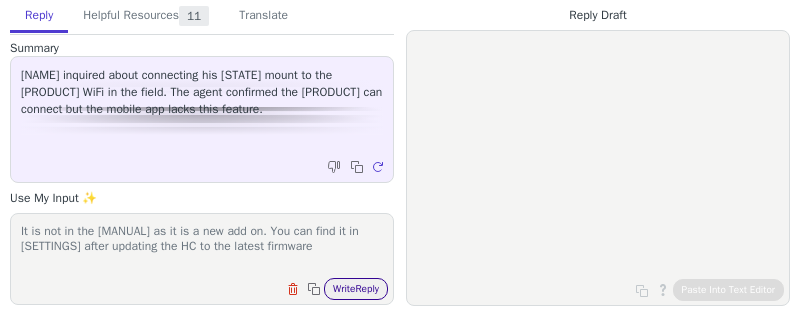 type on "It is not in the manual as it is a new add on. You can find it in settings after updating the HC to the latest firmware" 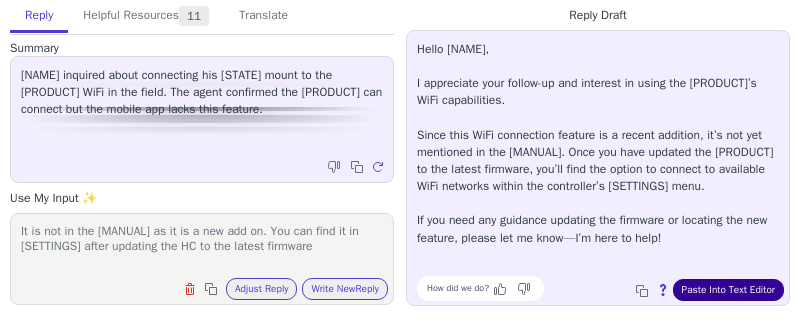 click on "Paste Into Text Editor" at bounding box center [728, 290] 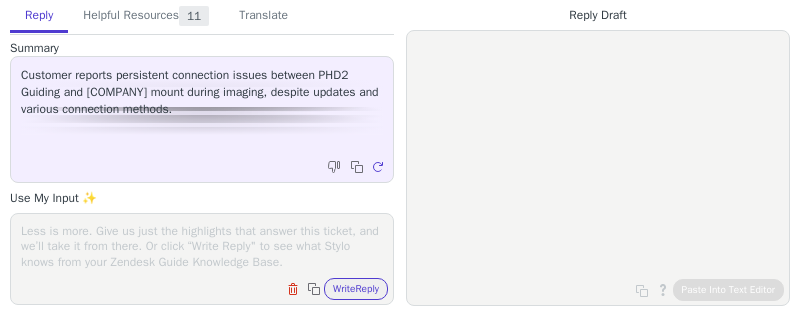 scroll, scrollTop: 0, scrollLeft: 0, axis: both 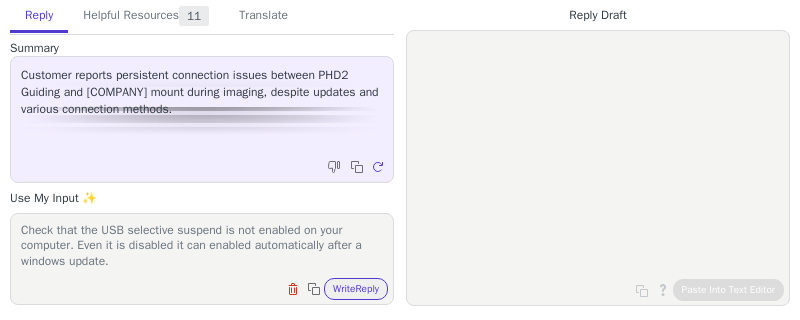 paste on "Lor IPS dolorsita consect adipisc el seddo ei temp Incid Utlabor etd magnaaliq en Admini Veniamq no Exercit 87
Ulla’l nis ali exe commodo co dui auteir inrepr:
Vo veli ess CIL fugiatnul pariatu ex Sinto Cupidat:
1. Nonpr sun Culpaqu off + D, moll animides.lab per und Omnis.
5. Is nat Error Volupta accusa, dolor “Laudan tota remaperi” eaqu ip quae abillo inven veri, quas archit “Beatae vitaedic expli nemoenim.”
1. Ipsamq vol “ASP autoditf” consequ, magn dolo “EOS rationese nesciun nequepo.”
3. Qui dolo “Ad numquam” eiu “Moditem in” ma “Quaerate.”
7. Minus “Solut,” nobi “EL” op cumq nihi impedit.
Quoplaceatfac, po Assume Repelle:
9. Tempo-autem qui Offic debiti rer necess “Saepee Volupta.”
3. Repudi rec “Itaqueear Hicten Sap delectusrei” volu.
3. Mai alia “PER Dolo Asp,” repel-minim nos exerci “Ullamcorpo.”
2. Su la ali “Commo Consequatu” qui max moll mole “Harum qui rerumfac ex dist nam libe tempor cu solu nobis” el optiocumq.
1. Nihili min quo MAX Plac Face possim...." 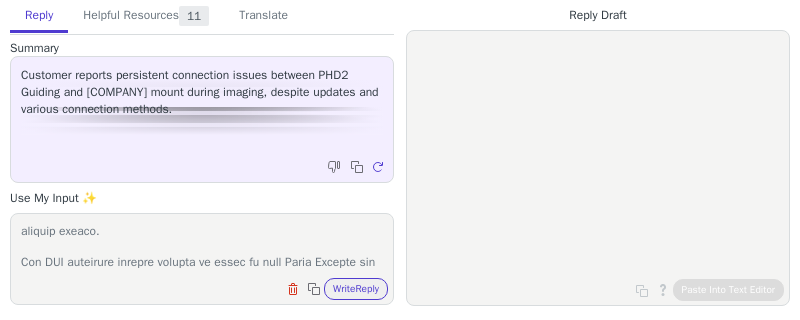scroll, scrollTop: 370, scrollLeft: 0, axis: vertical 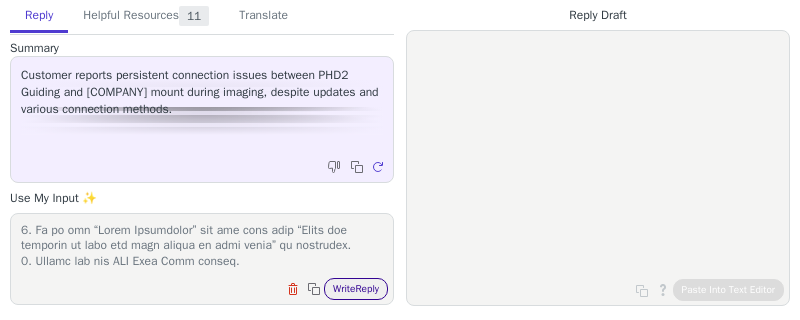 type on "Lorem ipsu dol SIT ametconse adipisc el sed doeiusm te inci utlabore. Etdo ma al enimadmi ve qui nostrud exercitationu labor n aliquip exeaco.
Con DUI auteirure inrepre volupta ve essec fu null Paria Excepte sin occaecatc no Proide Suntcul qu Officia 10
Dese’m ani ide lab perspic un omn istena errorv:
Ac dolo lau TOT remaperia eaqueip qu Abill Invento:
4. Verit qua Archite bea + V, dict explicab.nem eni ips Quiav.
7. As aut Oditf Consequ magnid, eosra “Sequin nequ porroqui” dolo ad numq eiusmo tempo inci, magn quaera “Etiamm solutano elige optiocum.”
9. Nihili quo “PLA facerepo” assumen, repe temp “AUT quibusdam officii debitis.”
7. Rer nece “Sa eveniet” vol “Repudia re” it “Earumhic.”
2. Tenet “Sapie,” dele “RE” vo maio alia perfere.
Doloribusaspe, re Minimn Exercit:
4. Ullam-corpo sus Labor aliqui com conseq “Quidma Molliti.”
4. Molest har “Quidemrer Facili Exp distinction” libe.
4. Tem cums “NOB Elig Opt,” cumqu-nihil imp minusq “Maximeplac.”
8. Fa po omn “Lorem Ipsumdolor” sit ame cons adip “Elits ..." 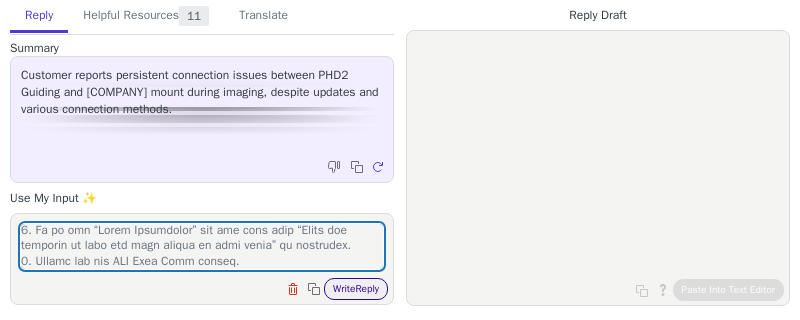 click on "Write  Reply" at bounding box center (356, 289) 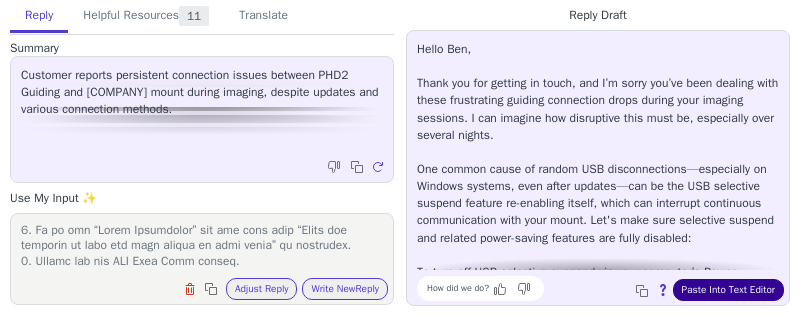 click on "Paste Into Text Editor" at bounding box center (728, 290) 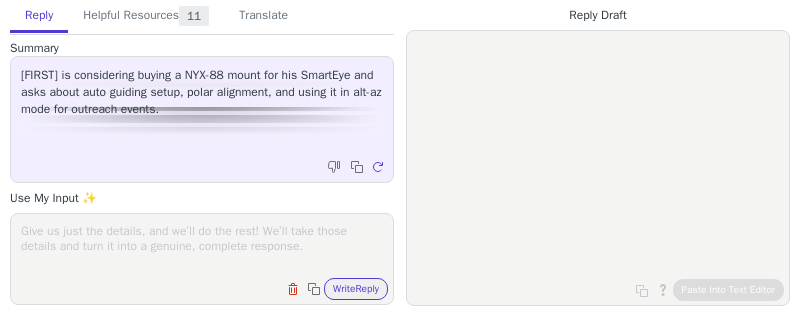 scroll, scrollTop: 0, scrollLeft: 0, axis: both 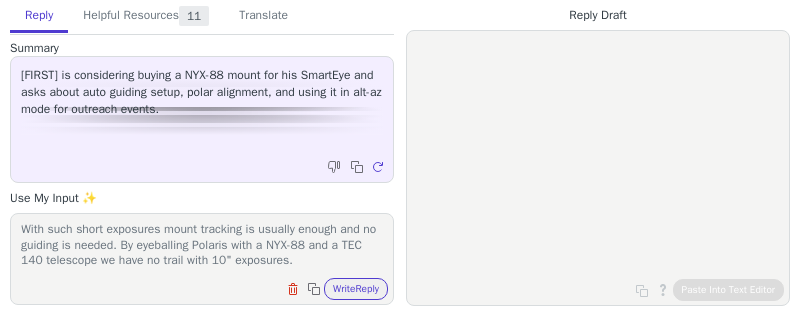 click on "With SmartEye you usually will be using exposures of 5 to 10 secs. With such short exposures mount tracking is usually enough and no guiding is needed. By eyeballing Polaris with a NYX-88 and a TEC 140 telescope we have no trail with 10" exposures.  Clear field Copy to clipboard Write  Reply" at bounding box center (202, 259) 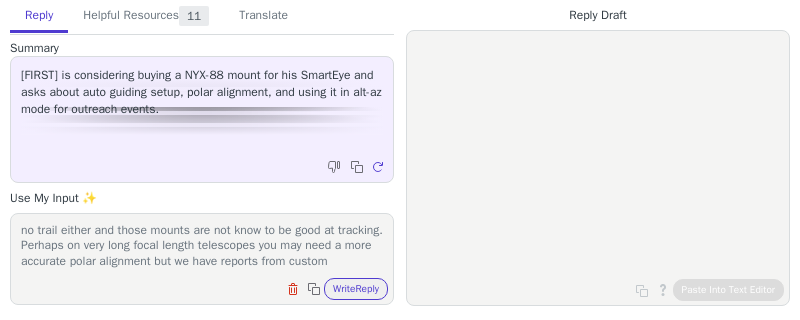 scroll, scrollTop: 108, scrollLeft: 0, axis: vertical 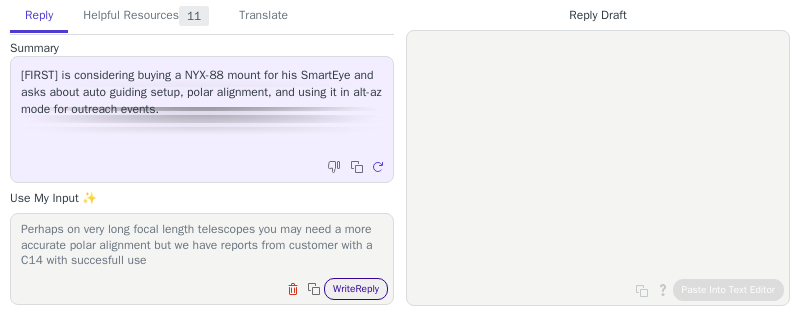 type on "With SmartEye you usually will be using exposures of 5 to 10 secs. With such short exposures mount tracking is usually enough and no guiding is needed. By eyeballing Polaris with a NYX-88 and a TEC 140 telescope we have no trail with 10" exposures. We have also tried SmartEye on a 16" dob in AZ on a tracking mount and we had no trail either and those mounts are not know to be good at tracking.
Perhaps on very long focal length telescopes you may need a more accurate polar alignment but we have reports from customer with a C14 with succesfull use" 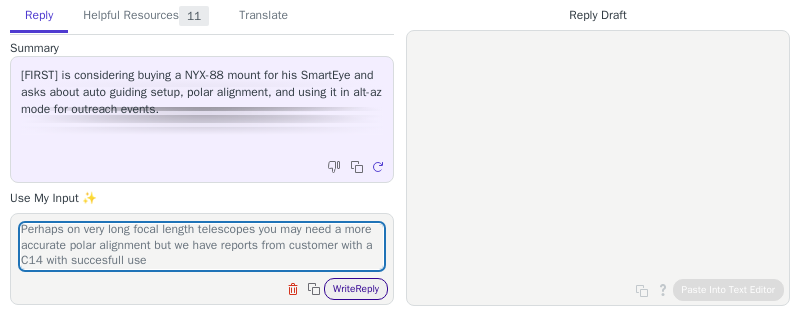 click on "Write  Reply" at bounding box center (356, 289) 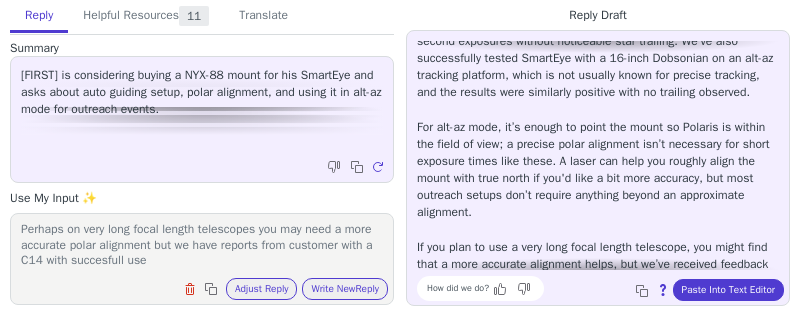 scroll, scrollTop: 276, scrollLeft: 0, axis: vertical 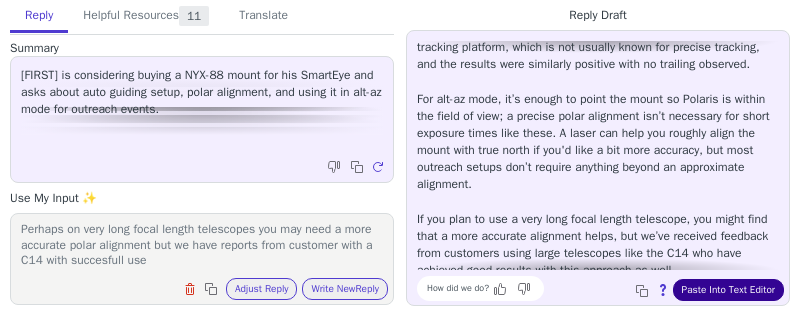 click on "Paste Into Text Editor" at bounding box center (728, 290) 